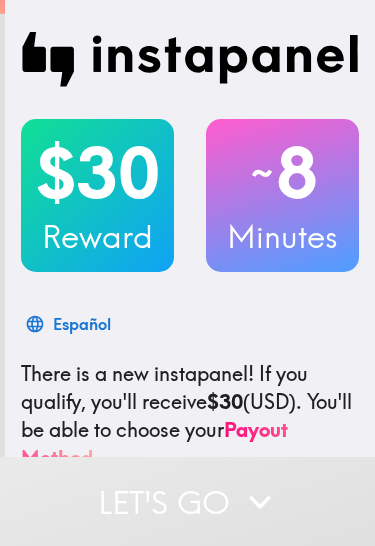 scroll, scrollTop: 0, scrollLeft: 0, axis: both 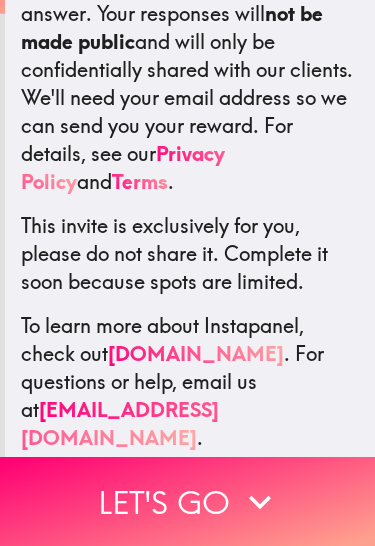 click 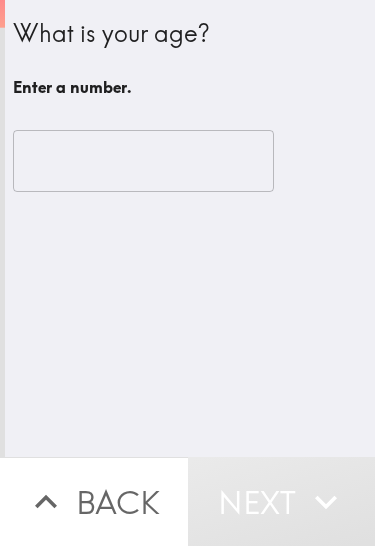 scroll, scrollTop: 0, scrollLeft: 0, axis: both 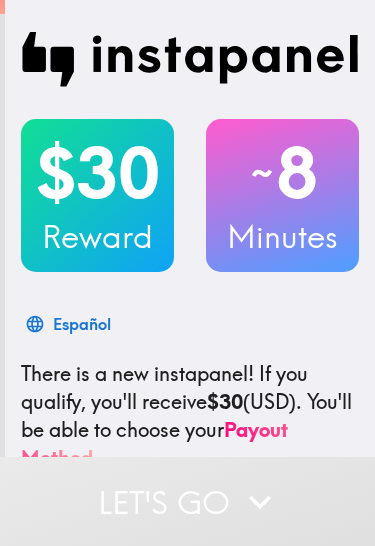 click 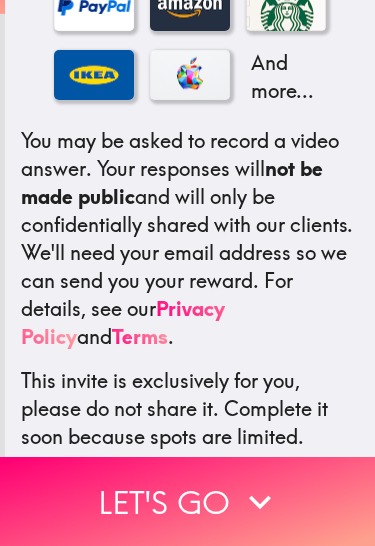 click on "Let's go" at bounding box center (187, 501) 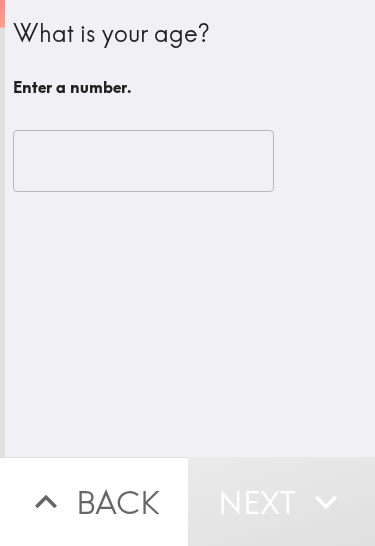 scroll, scrollTop: 0, scrollLeft: 0, axis: both 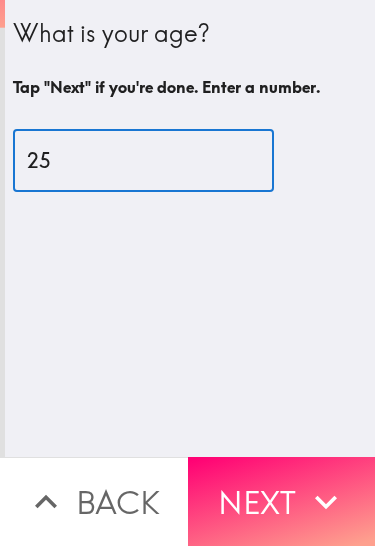 type on "25" 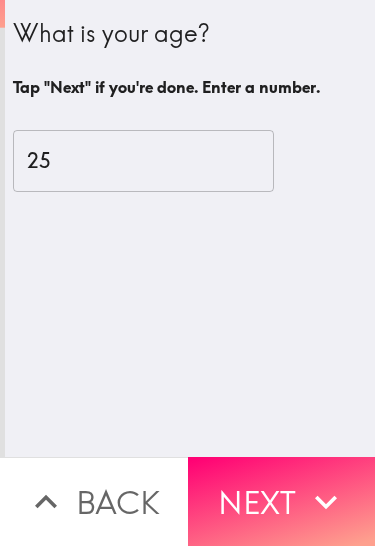 click on "Next" at bounding box center (282, 501) 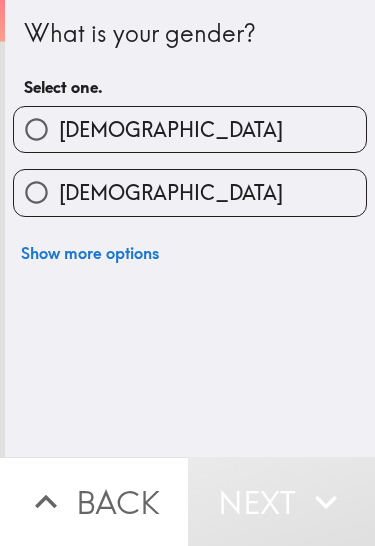 click on "Male" at bounding box center (190, 129) 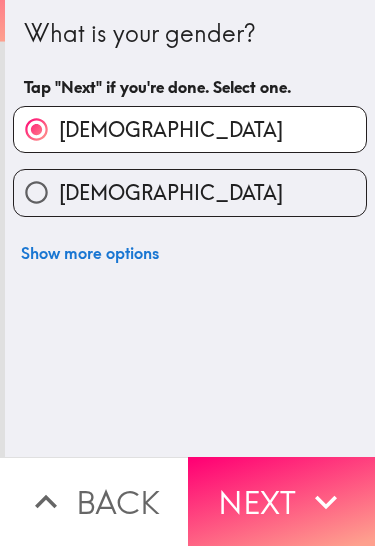click on "Next" at bounding box center (282, 501) 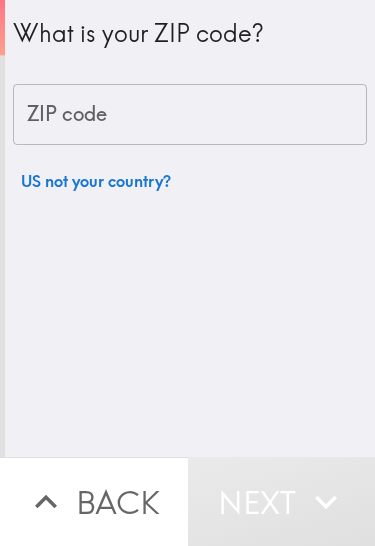 click on "ZIP code" at bounding box center (190, 115) 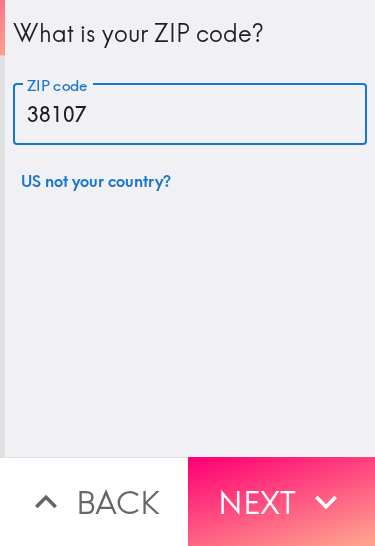type on "38107" 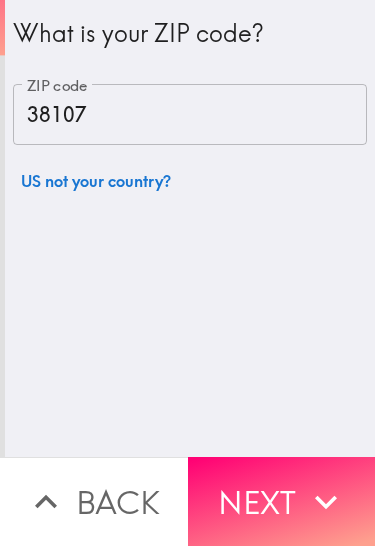 click on "Next" at bounding box center [282, 501] 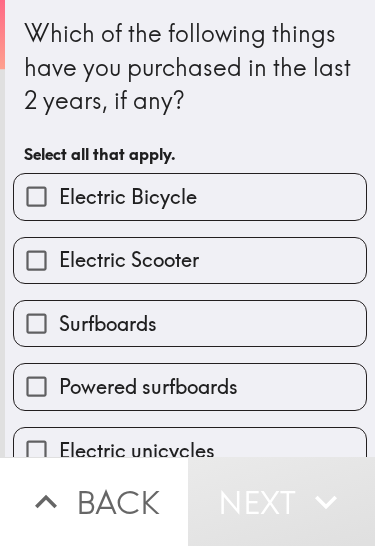 click on "Electric Bicycle" at bounding box center (190, 196) 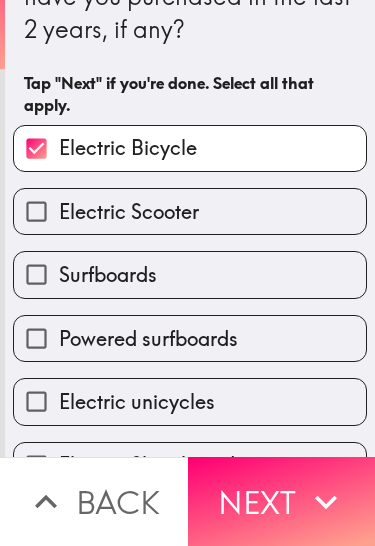 scroll, scrollTop: 77, scrollLeft: 0, axis: vertical 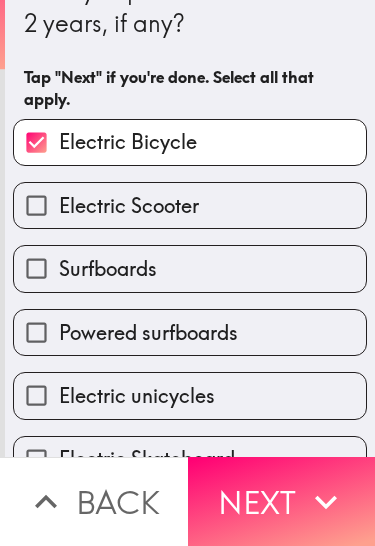 click on "Electric Scooter" at bounding box center [190, 205] 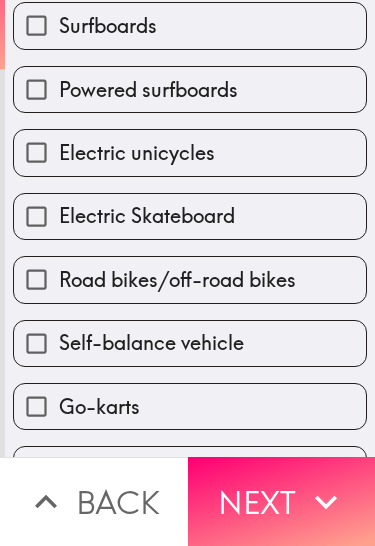 scroll, scrollTop: 322, scrollLeft: 0, axis: vertical 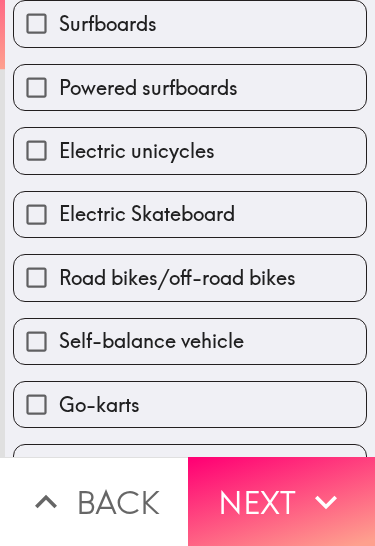 click on "Electric Skateboard" at bounding box center [36, 214] 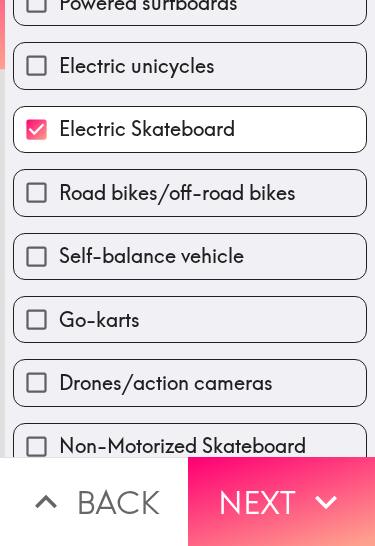 scroll, scrollTop: 408, scrollLeft: 0, axis: vertical 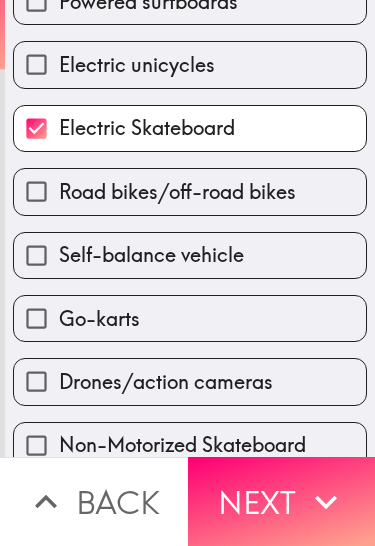 click on "Drones/action cameras" at bounding box center (166, 382) 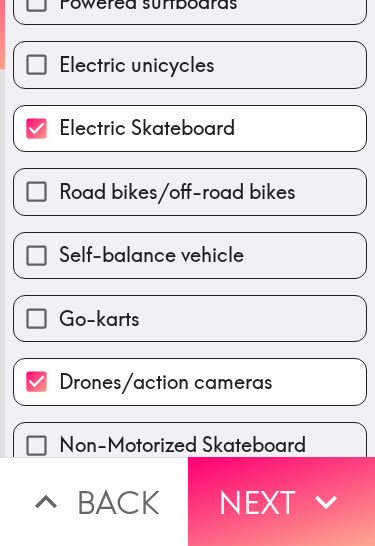 click 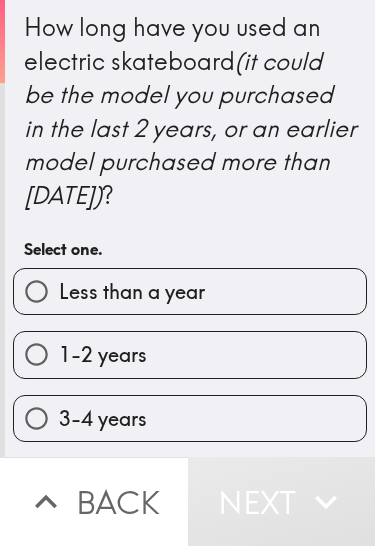 scroll, scrollTop: 27, scrollLeft: 0, axis: vertical 